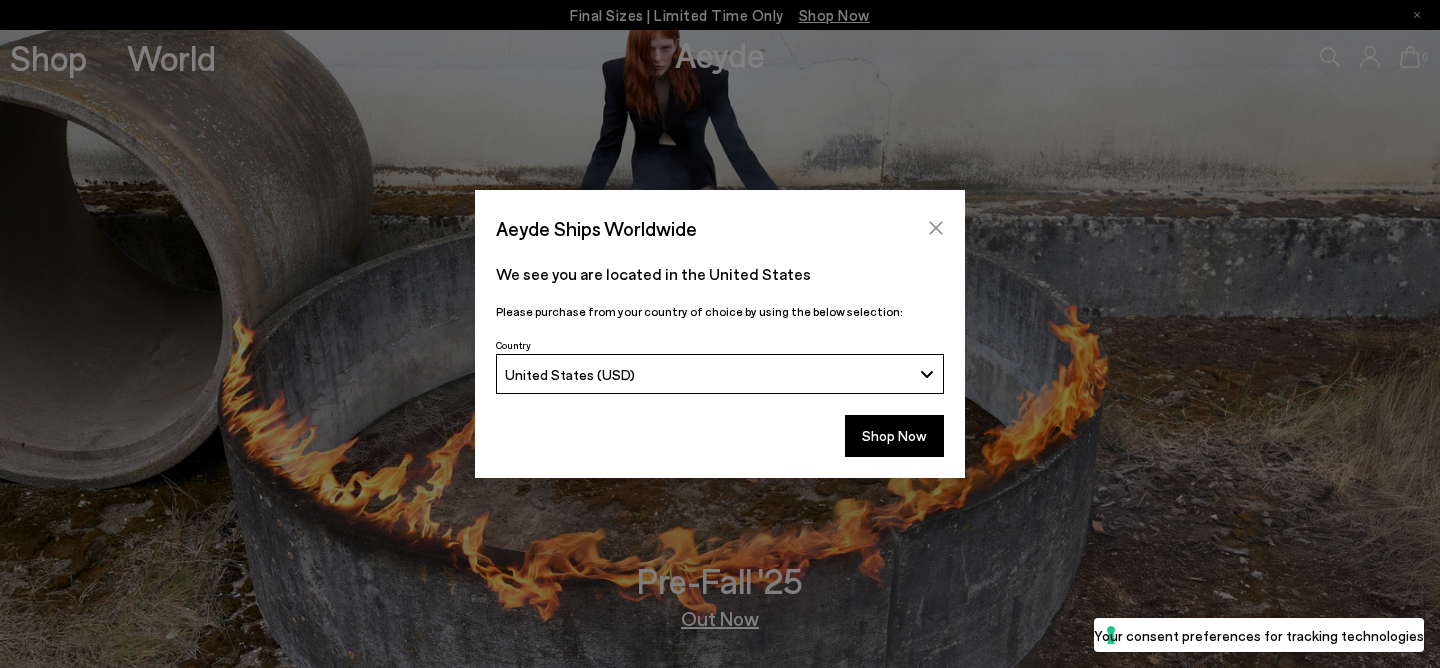 scroll, scrollTop: 0, scrollLeft: 0, axis: both 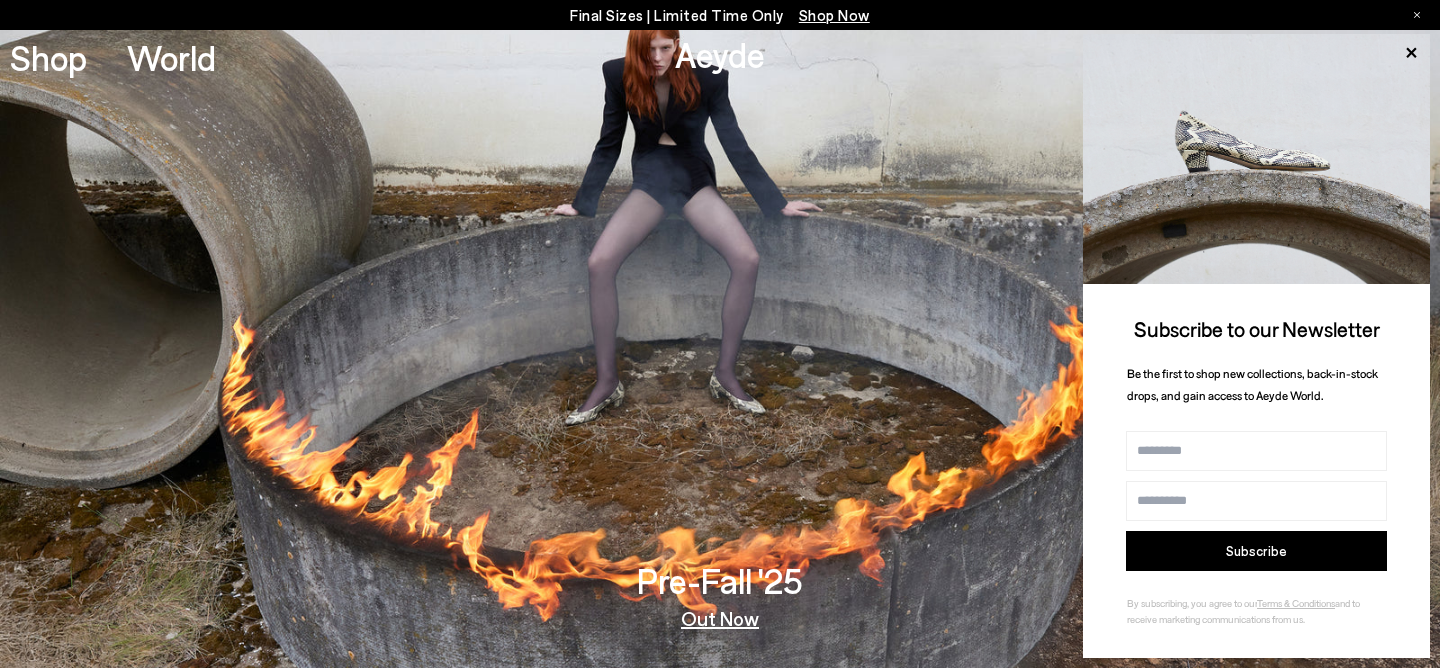 click on "Shop Now" at bounding box center (834, 15) 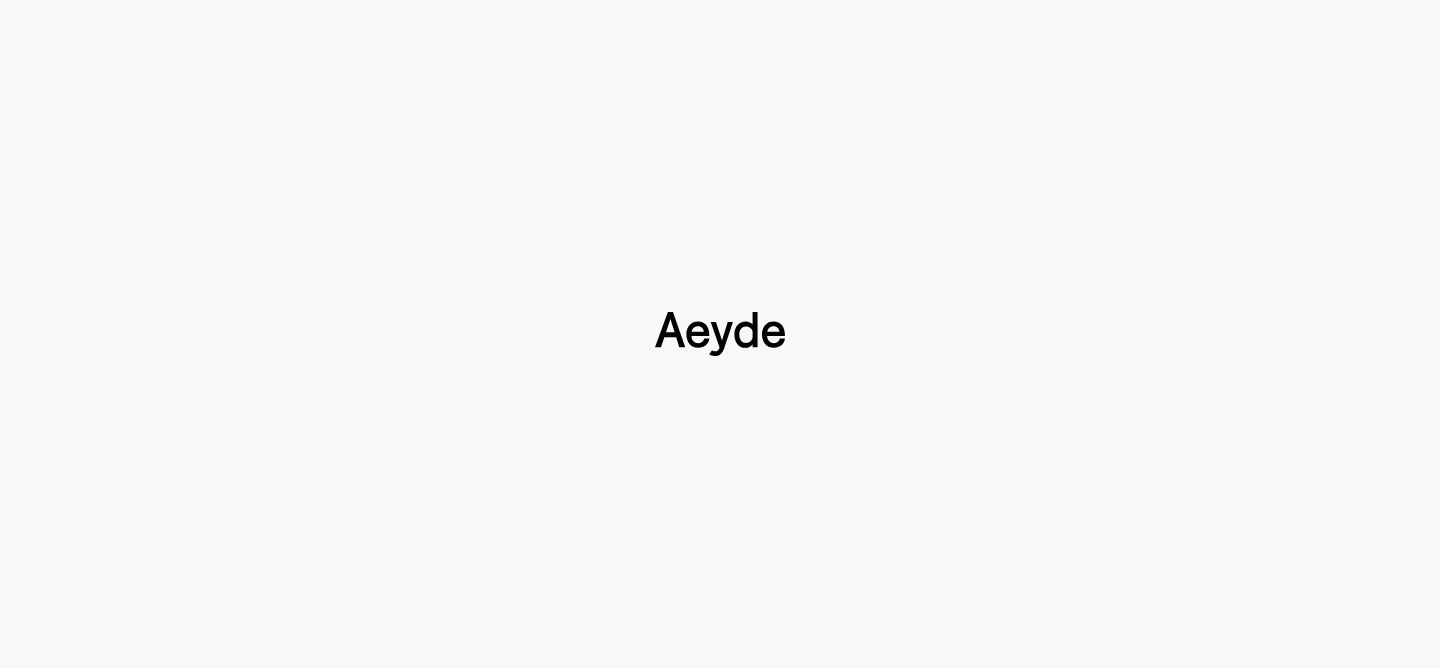 type 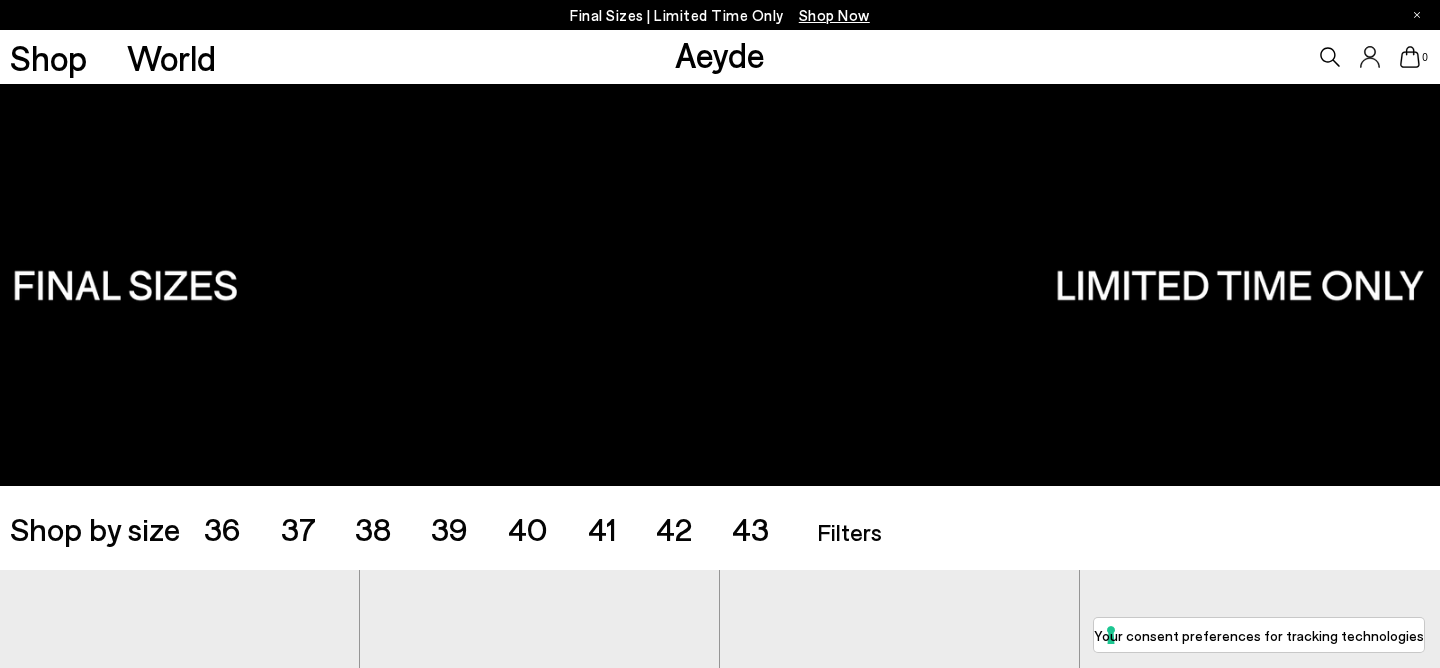 scroll, scrollTop: 73, scrollLeft: 0, axis: vertical 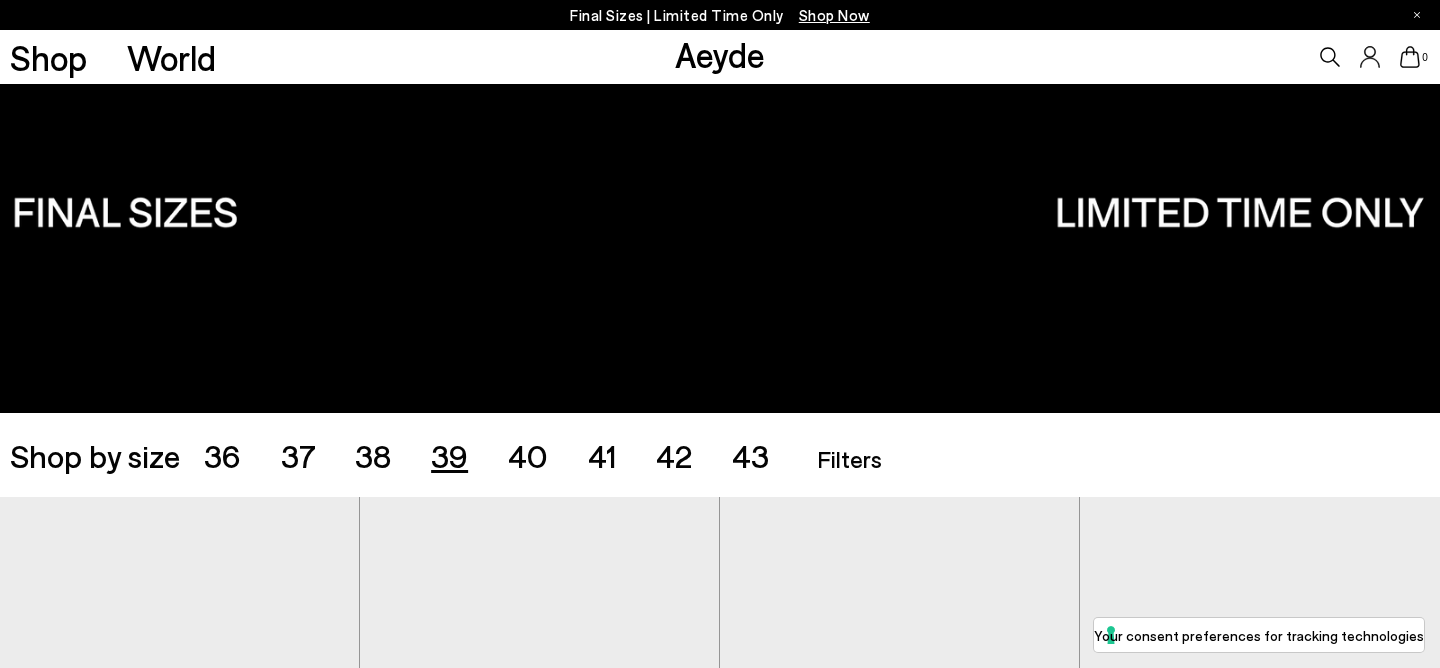 click on "39" at bounding box center (449, 455) 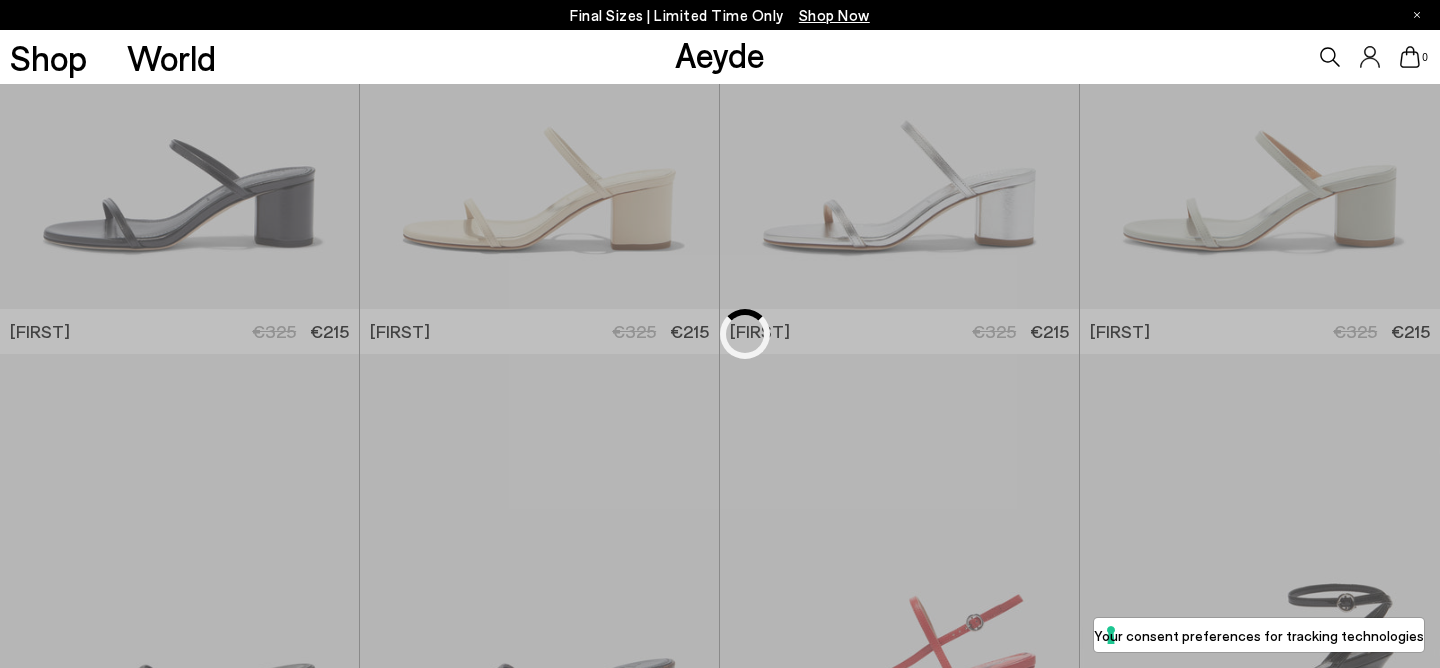 scroll, scrollTop: 725, scrollLeft: 0, axis: vertical 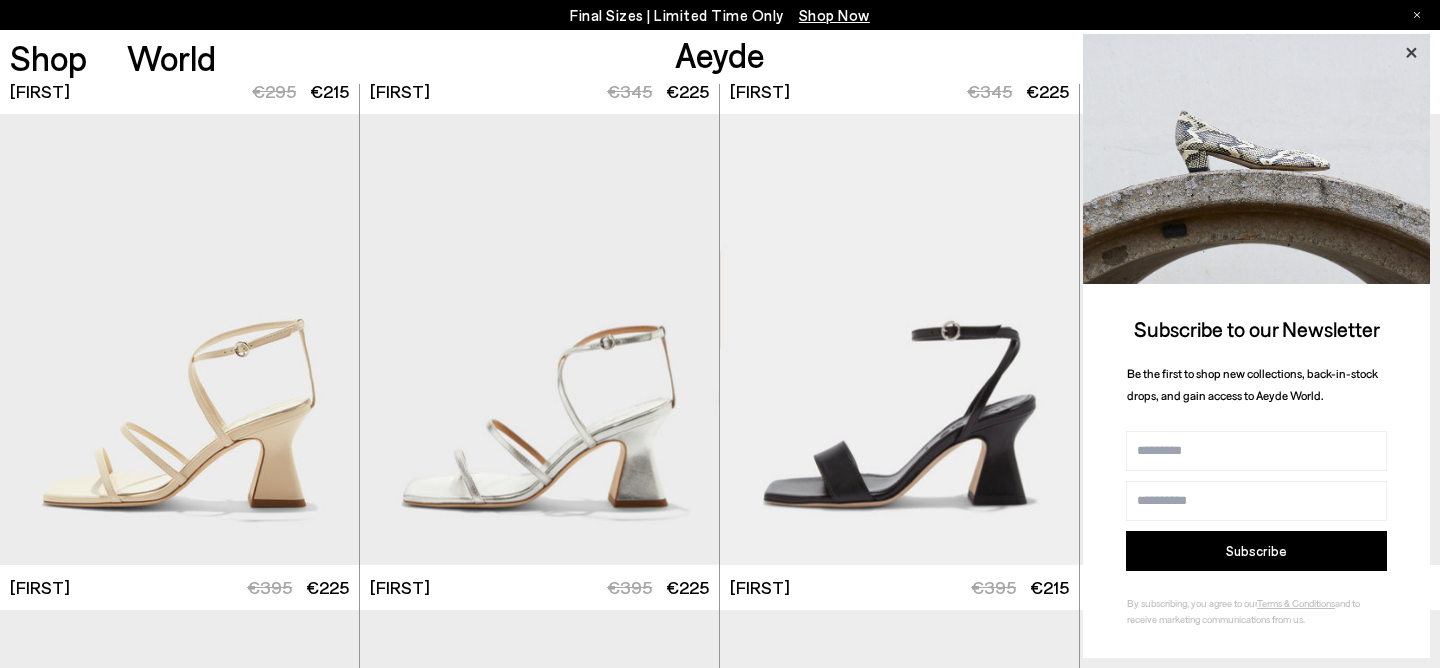 click 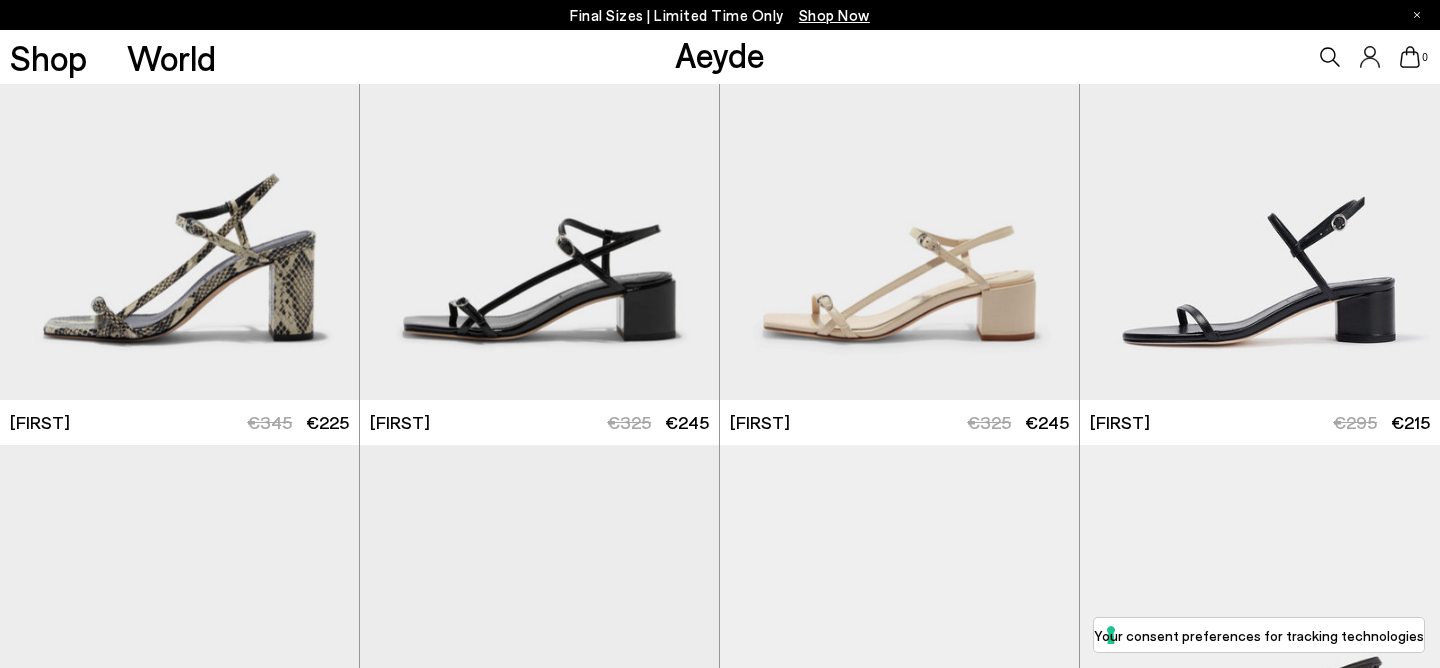 scroll, scrollTop: 4634, scrollLeft: 0, axis: vertical 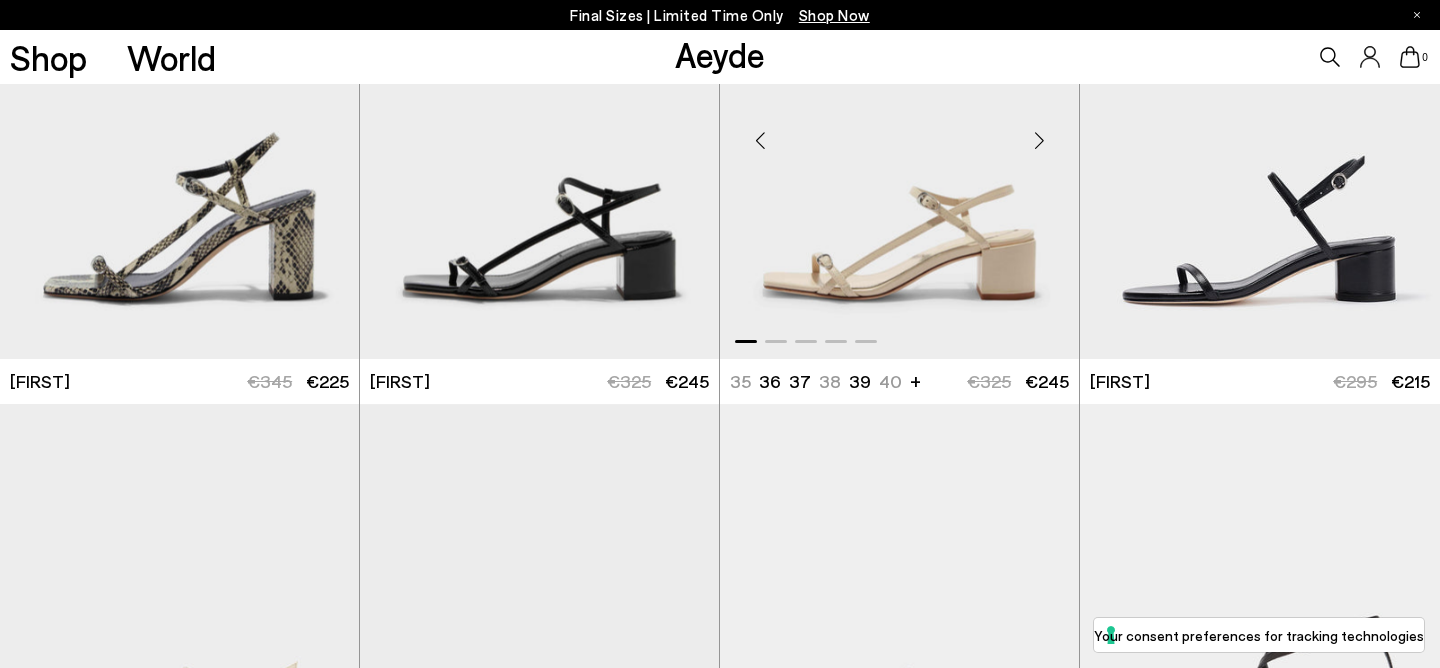 click at bounding box center [899, 132] 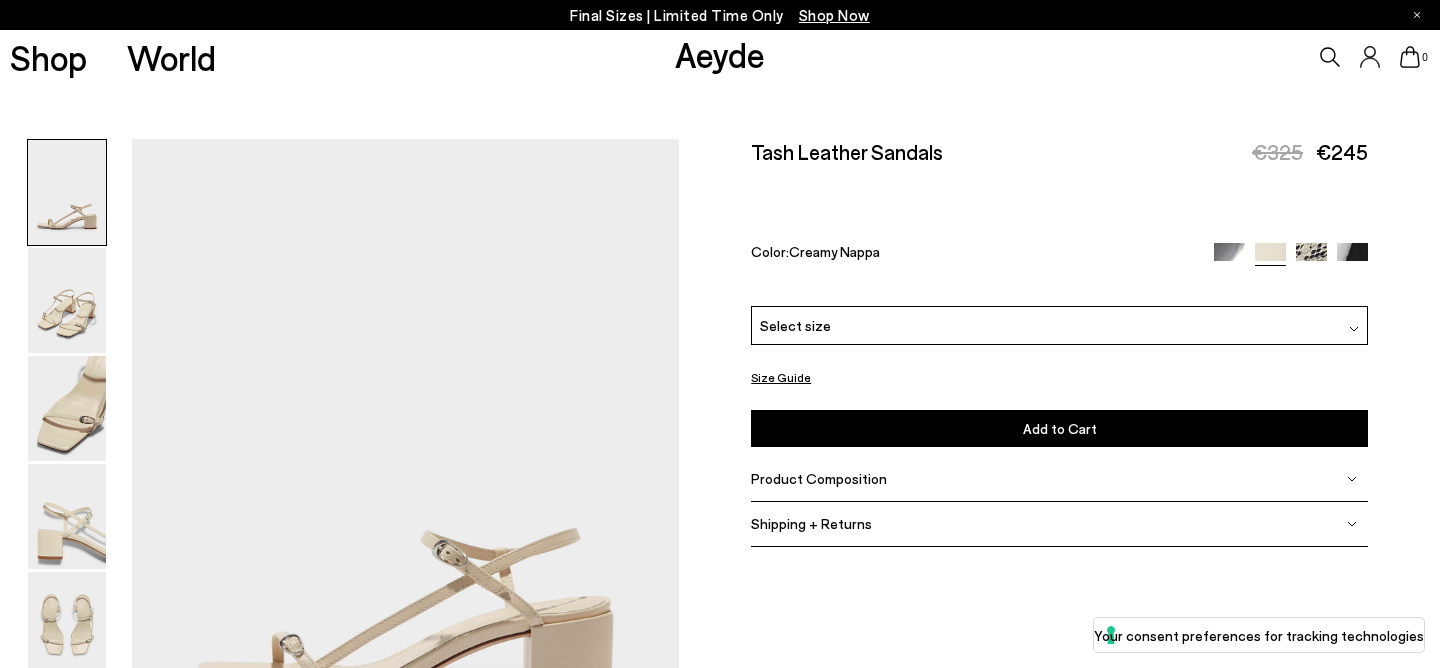 scroll, scrollTop: 0, scrollLeft: 0, axis: both 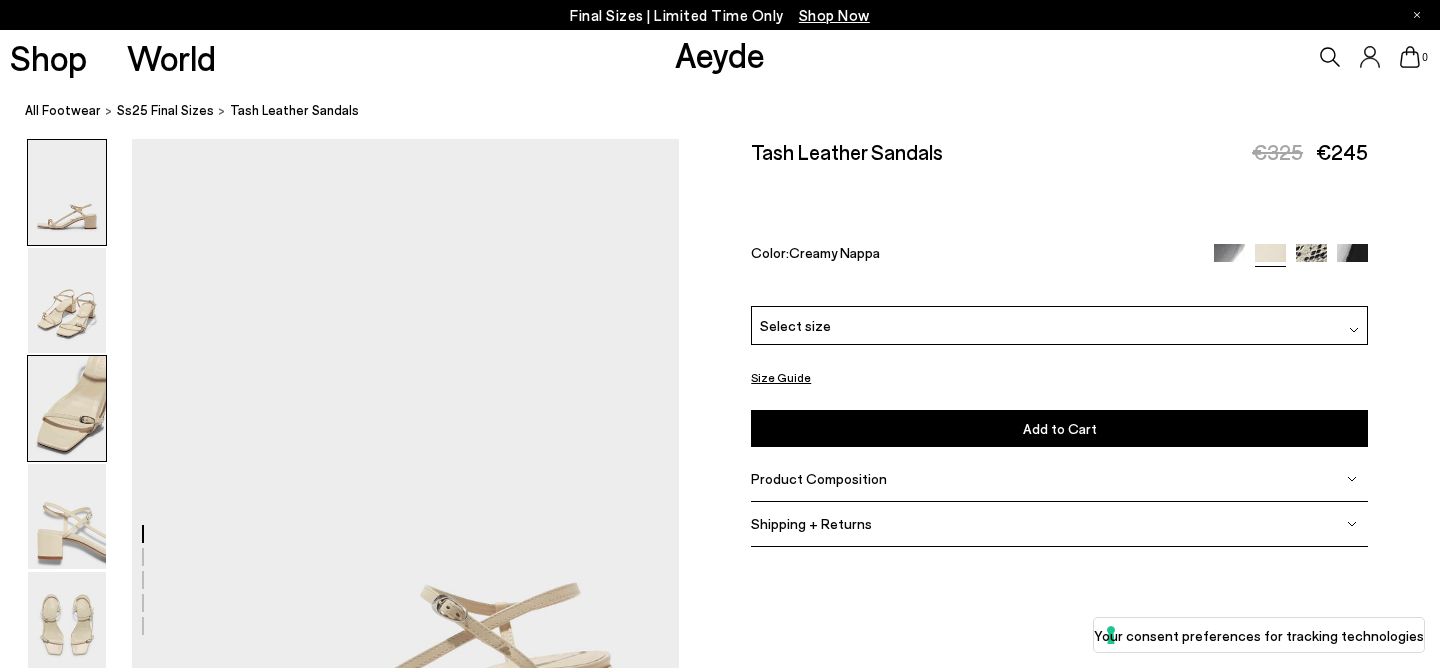 click at bounding box center [67, 408] 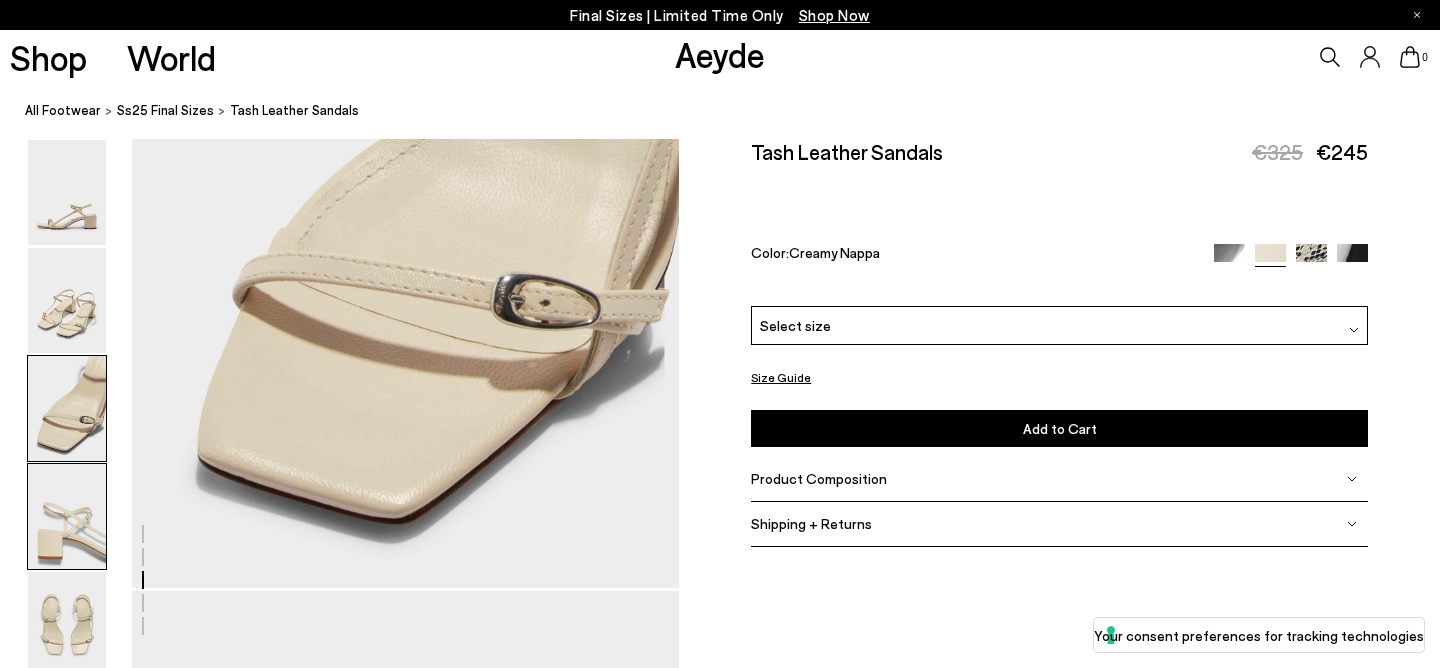 click at bounding box center [67, 516] 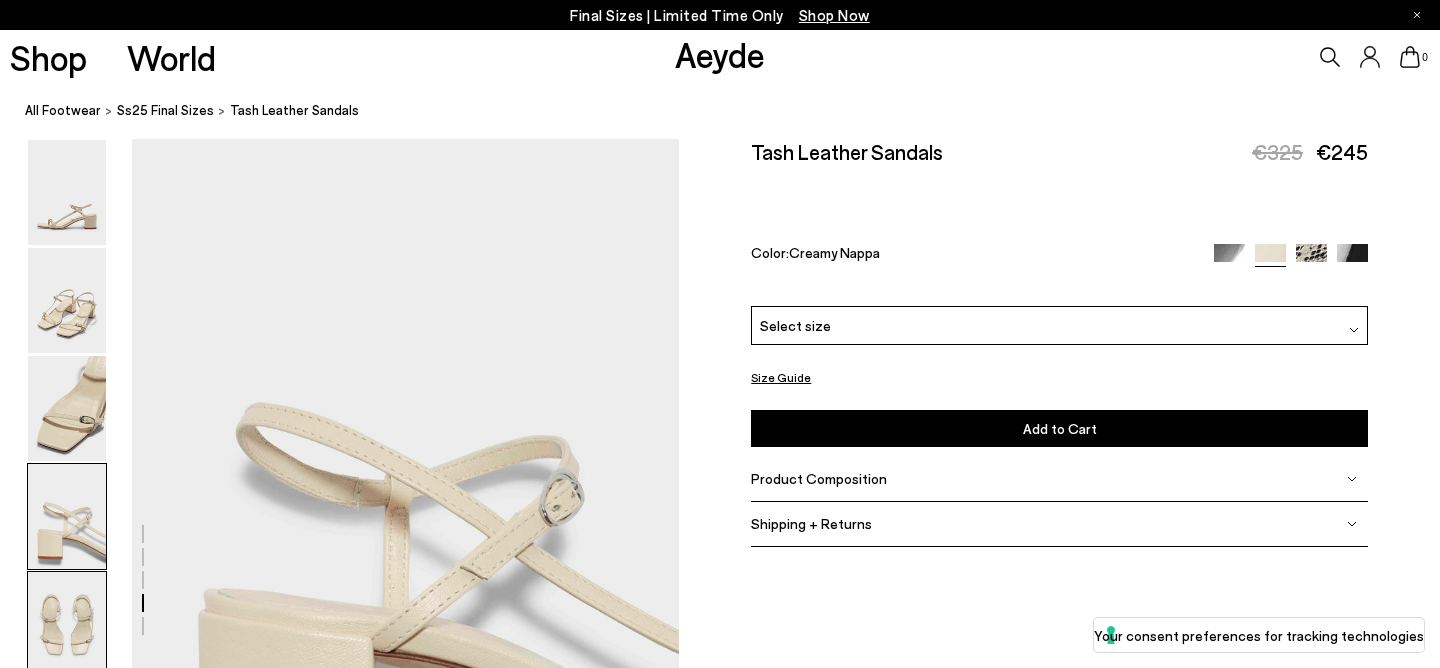 click at bounding box center [67, 624] 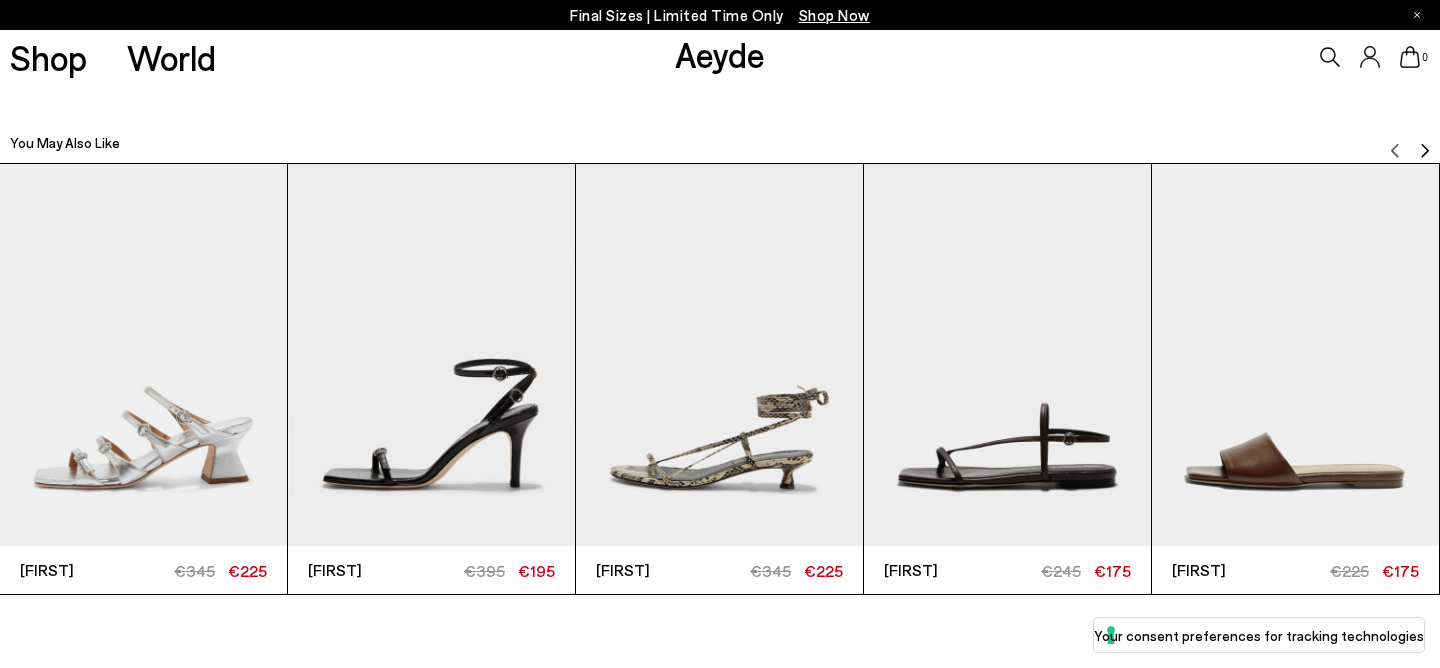 scroll, scrollTop: 3800, scrollLeft: 0, axis: vertical 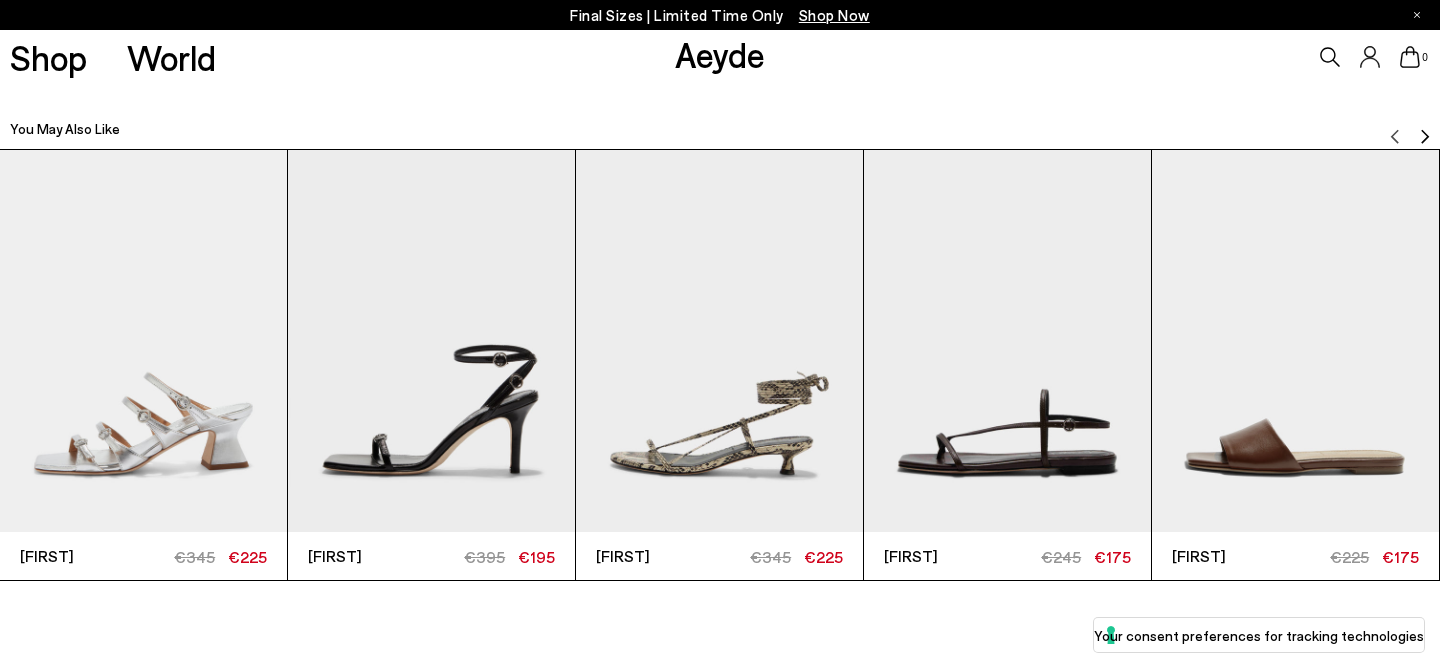 click at bounding box center [143, 341] 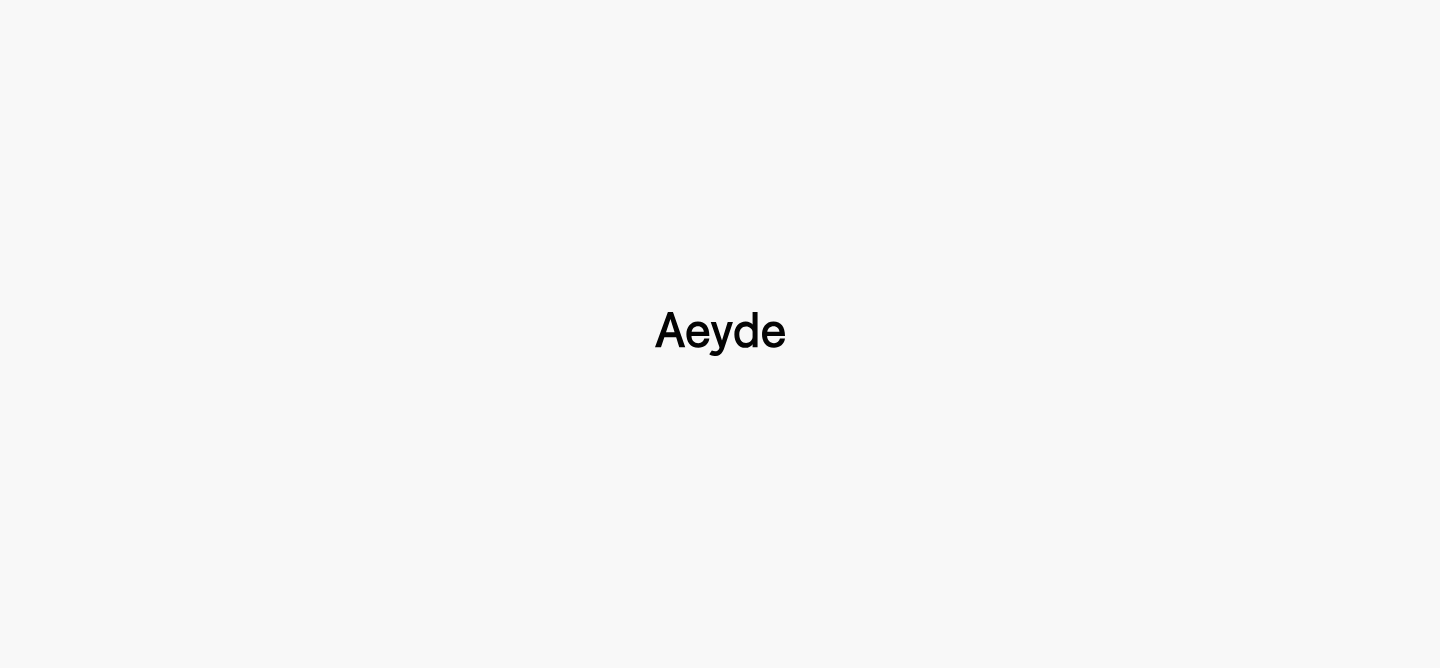 type 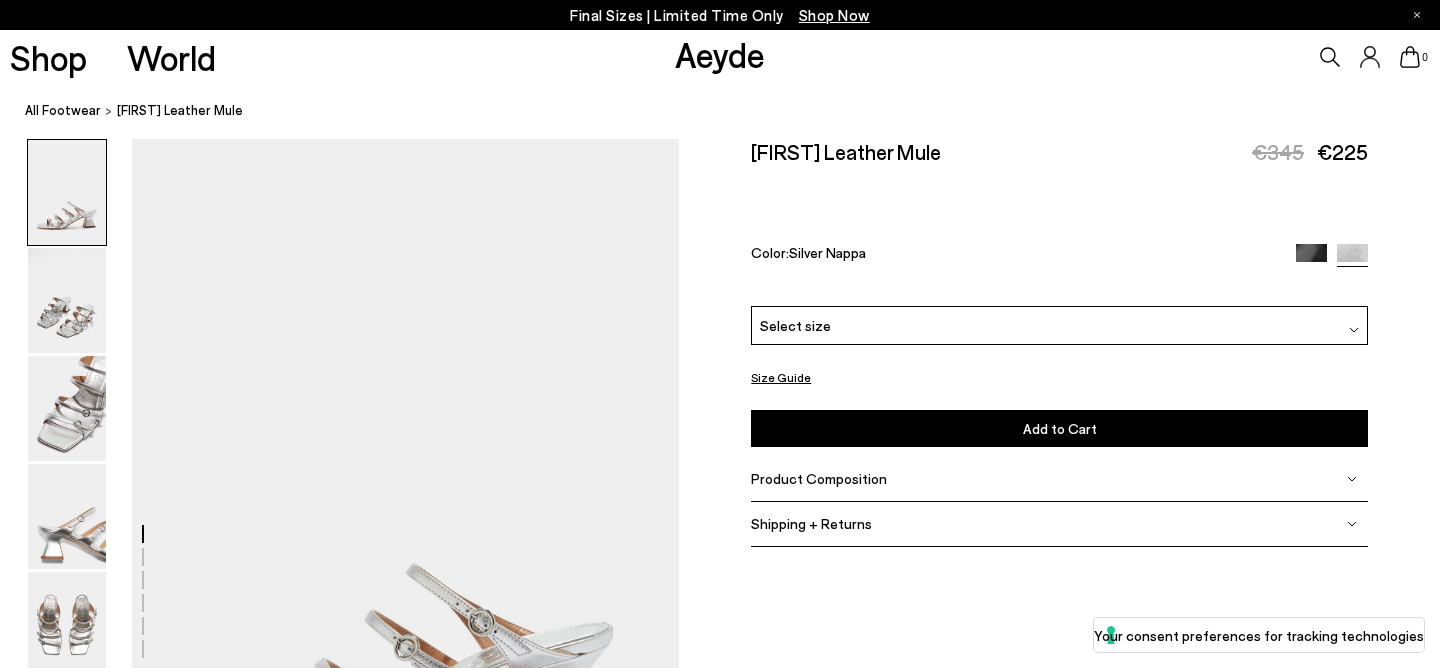 scroll, scrollTop: 0, scrollLeft: 0, axis: both 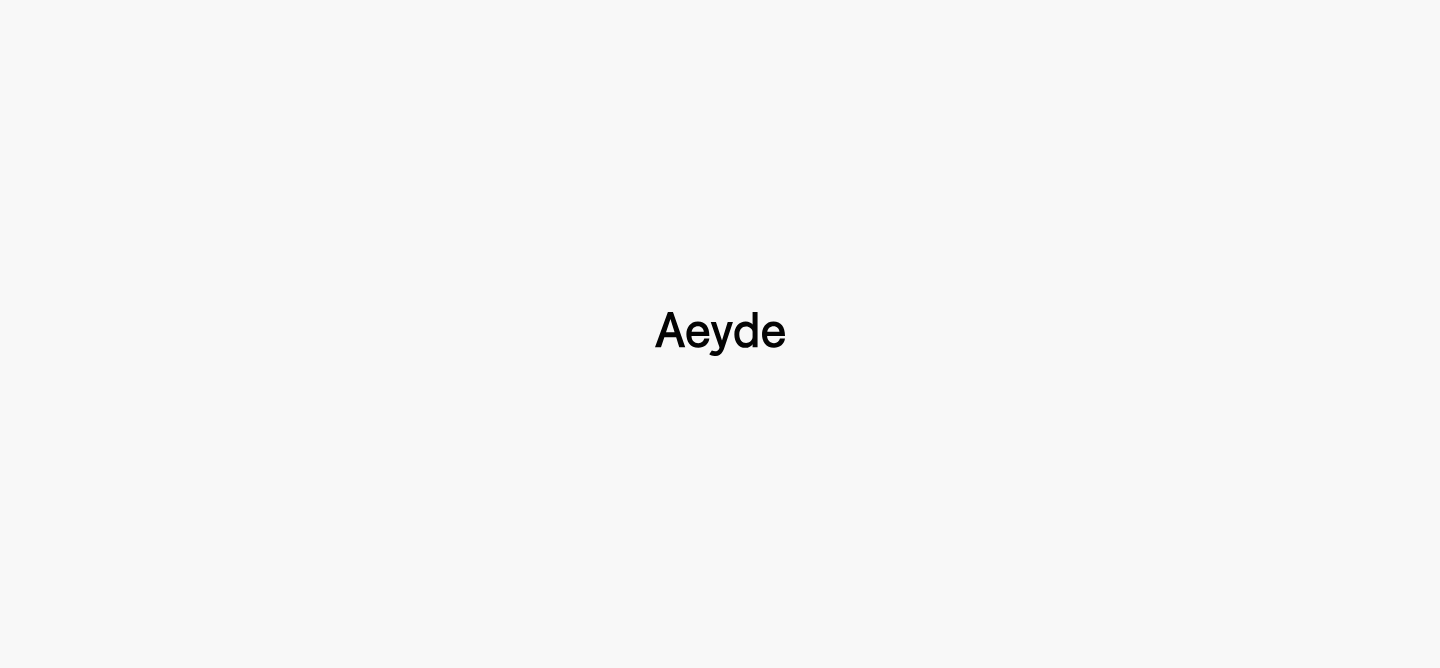 type 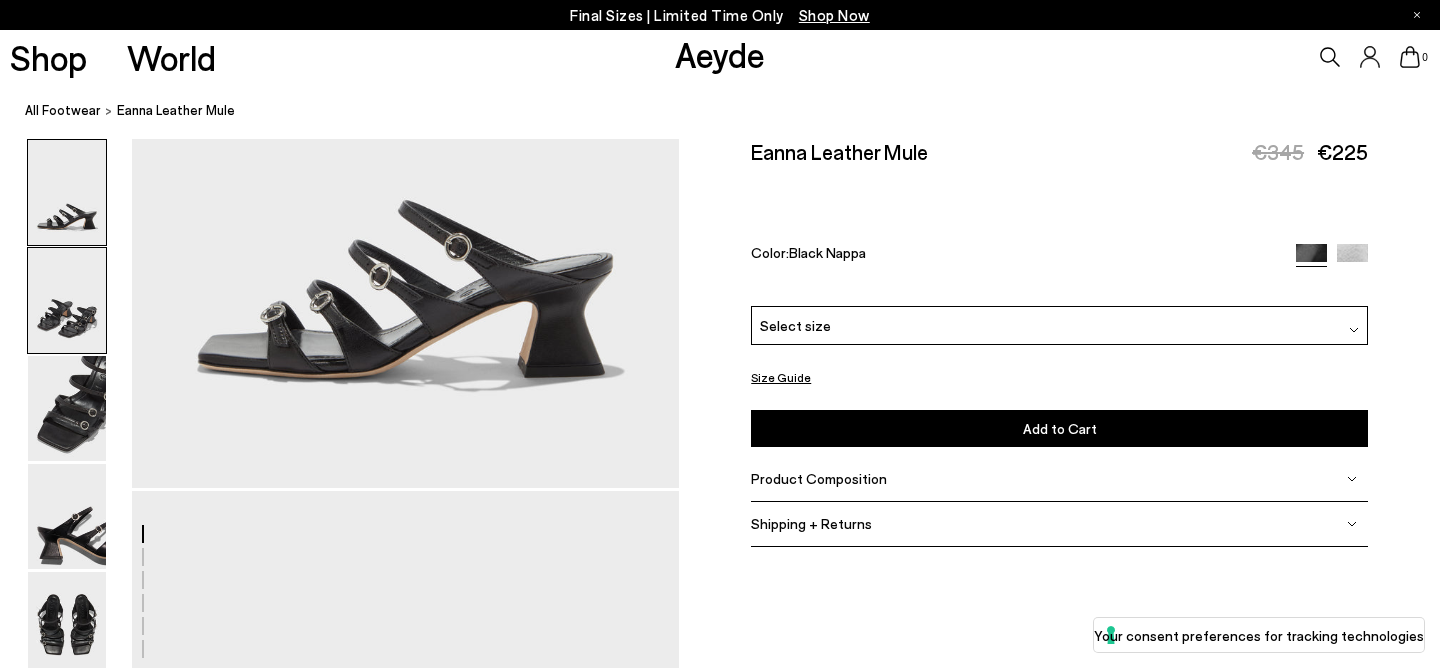 click at bounding box center (67, 300) 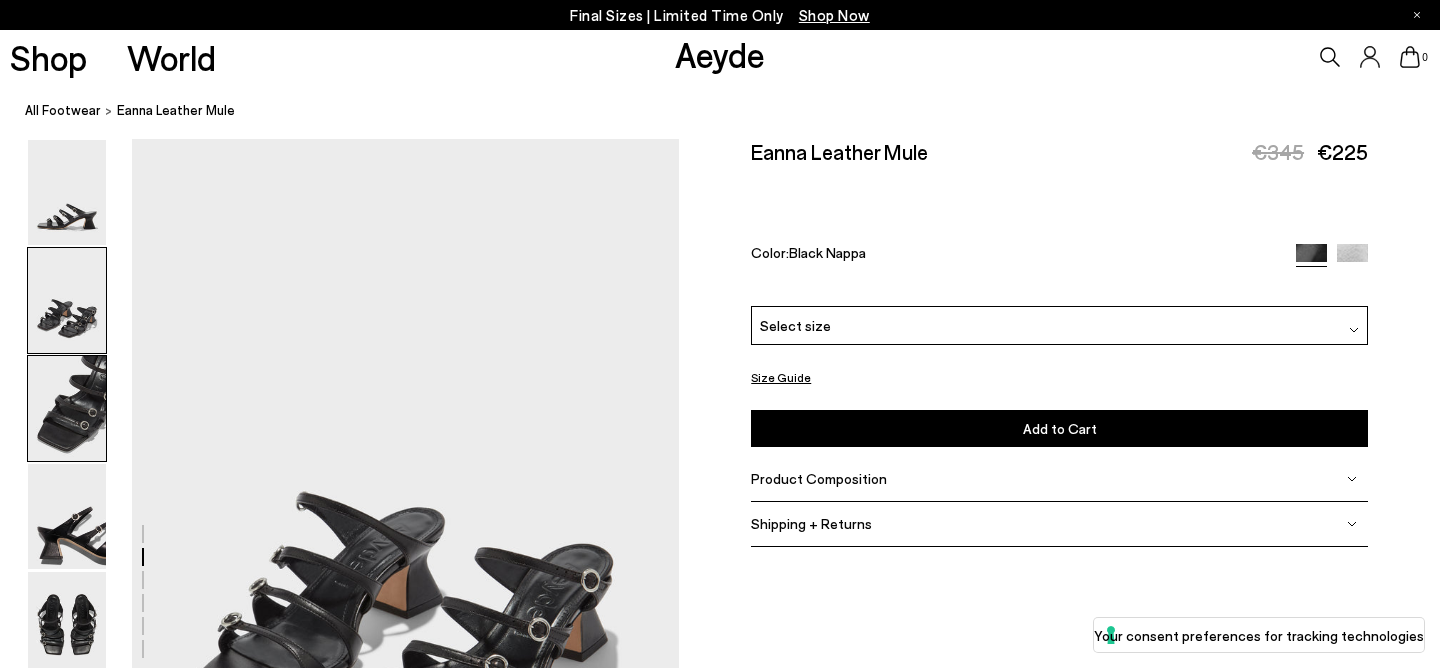 click at bounding box center [67, 408] 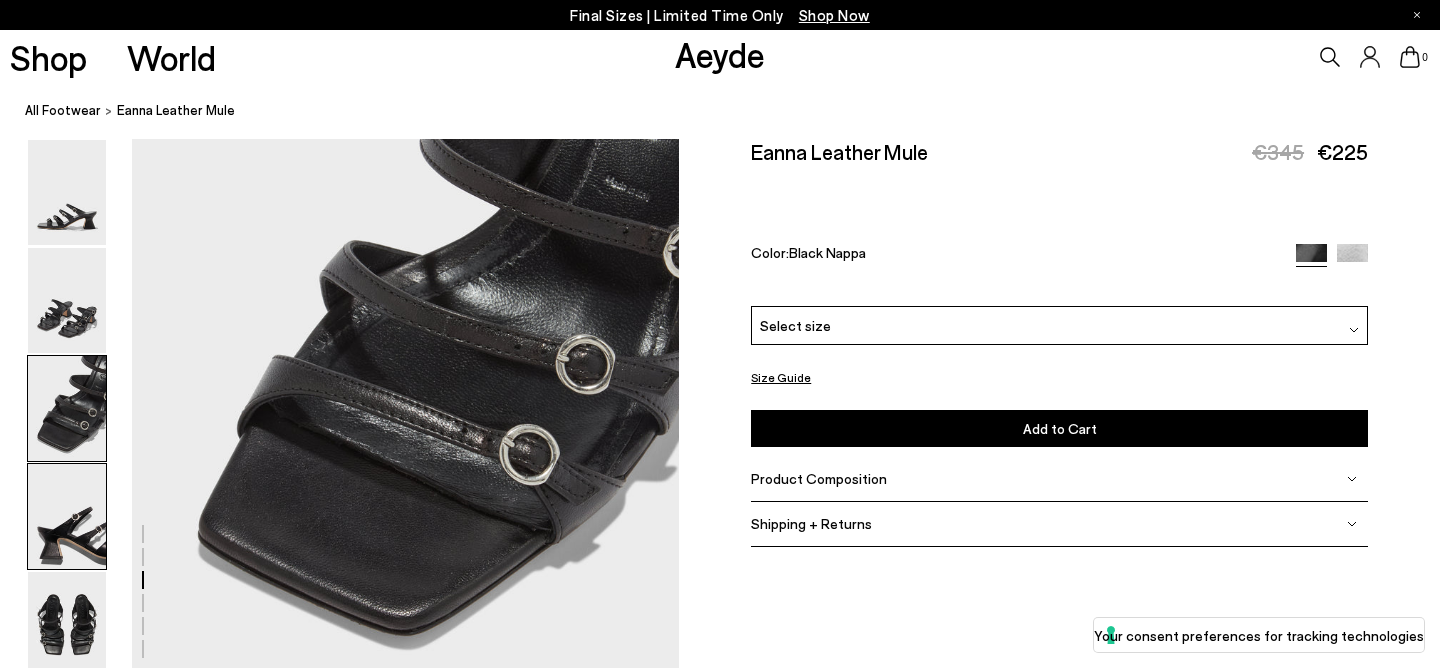 click at bounding box center (67, 516) 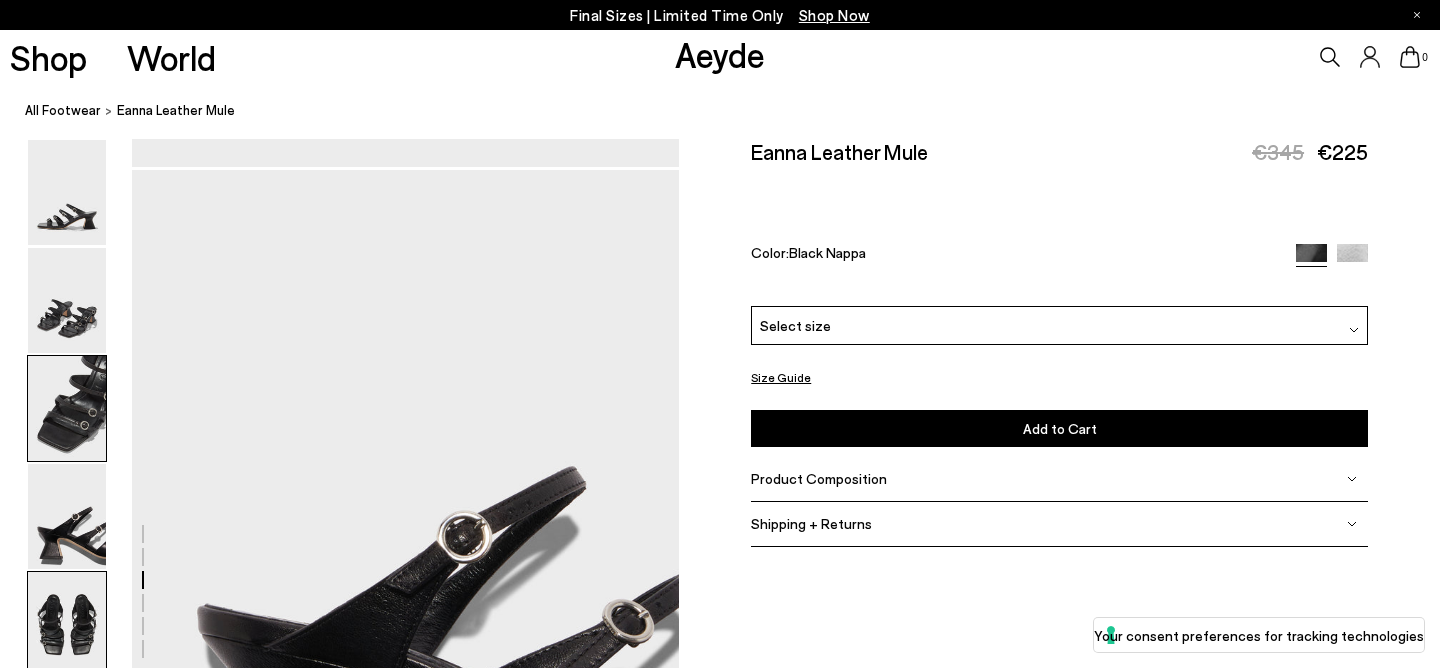 scroll, scrollTop: 2200, scrollLeft: 0, axis: vertical 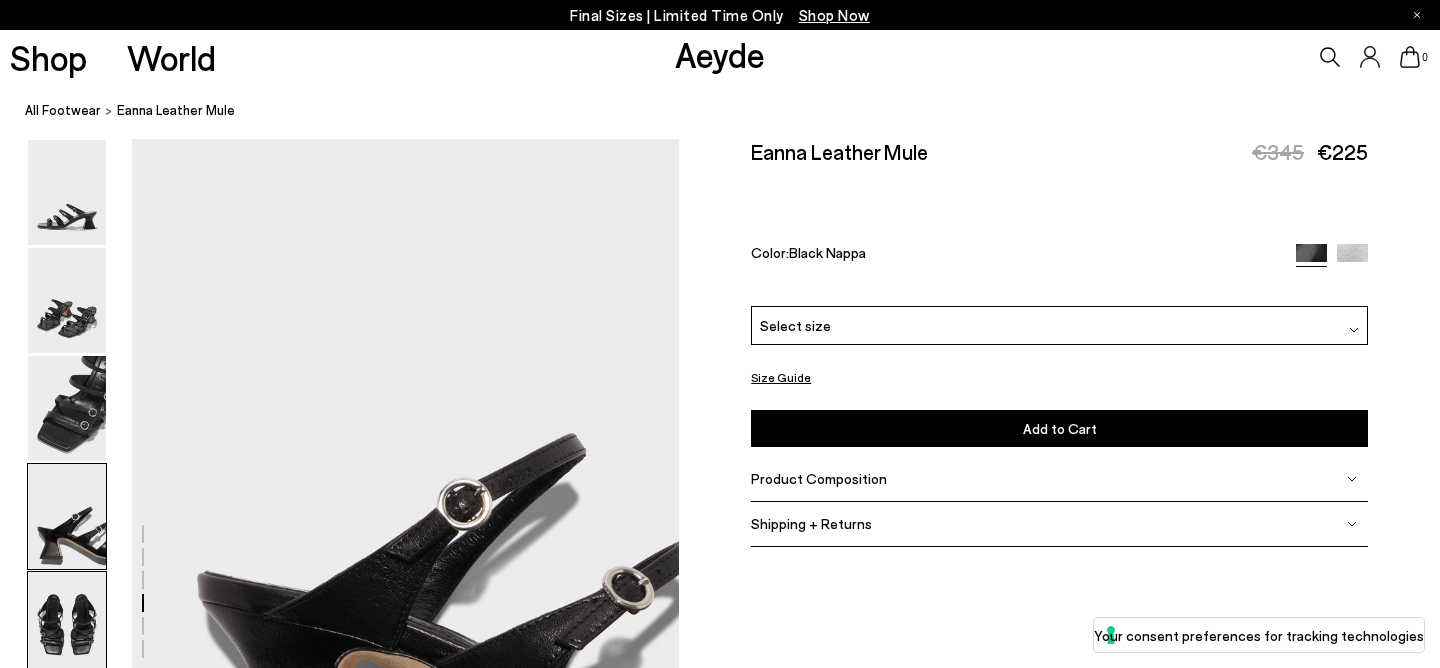 click at bounding box center [67, 624] 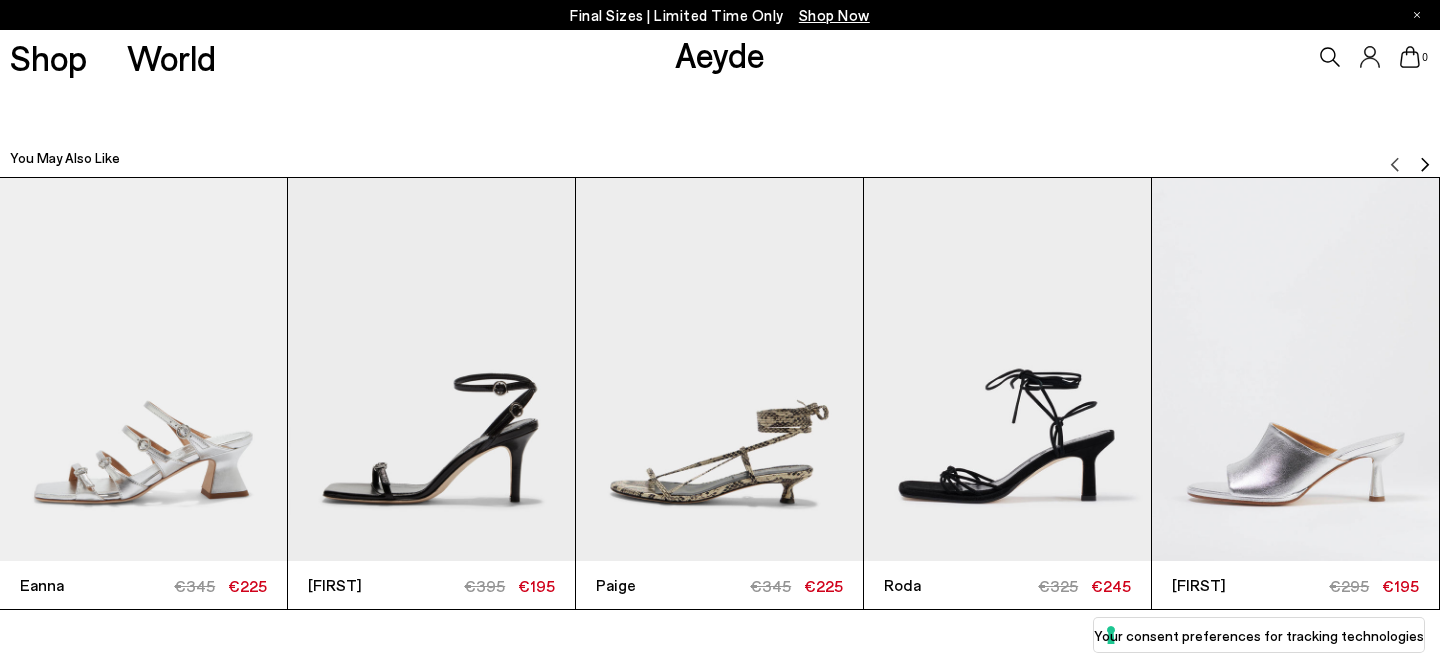 scroll, scrollTop: 3612, scrollLeft: 0, axis: vertical 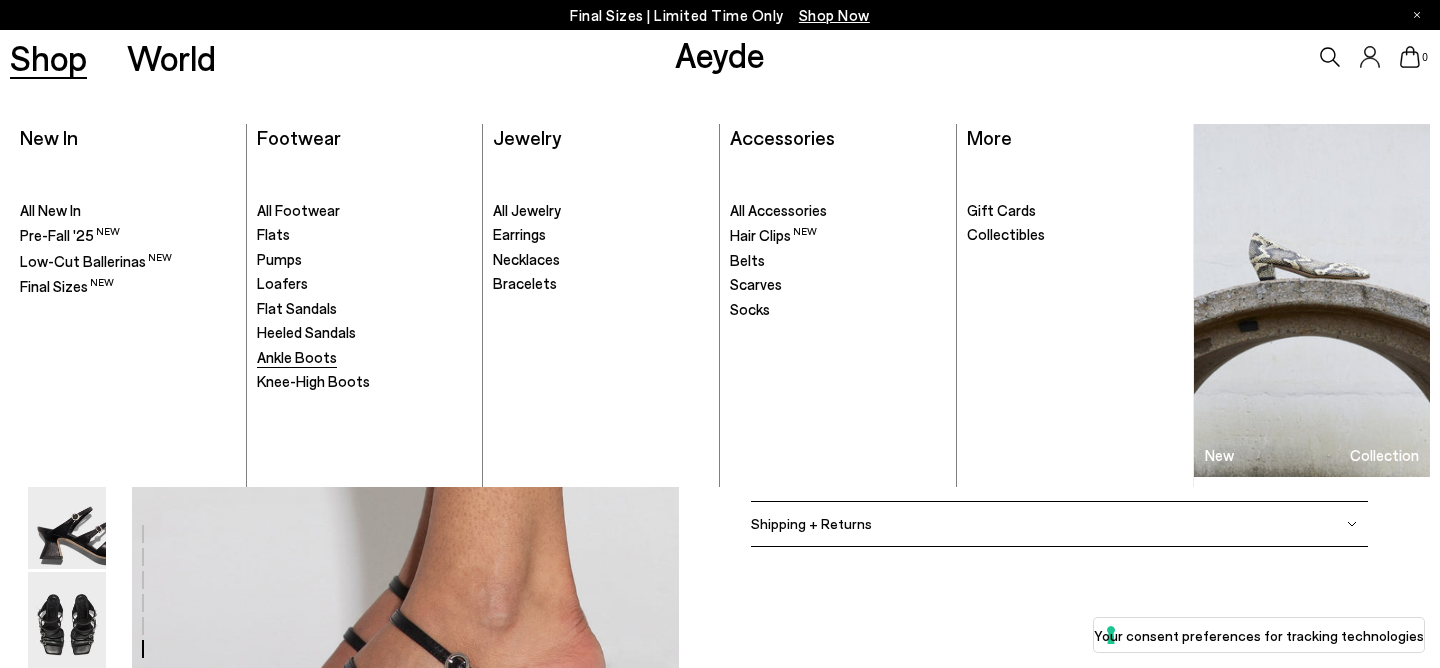 click on "Ankle Boots" at bounding box center (297, 357) 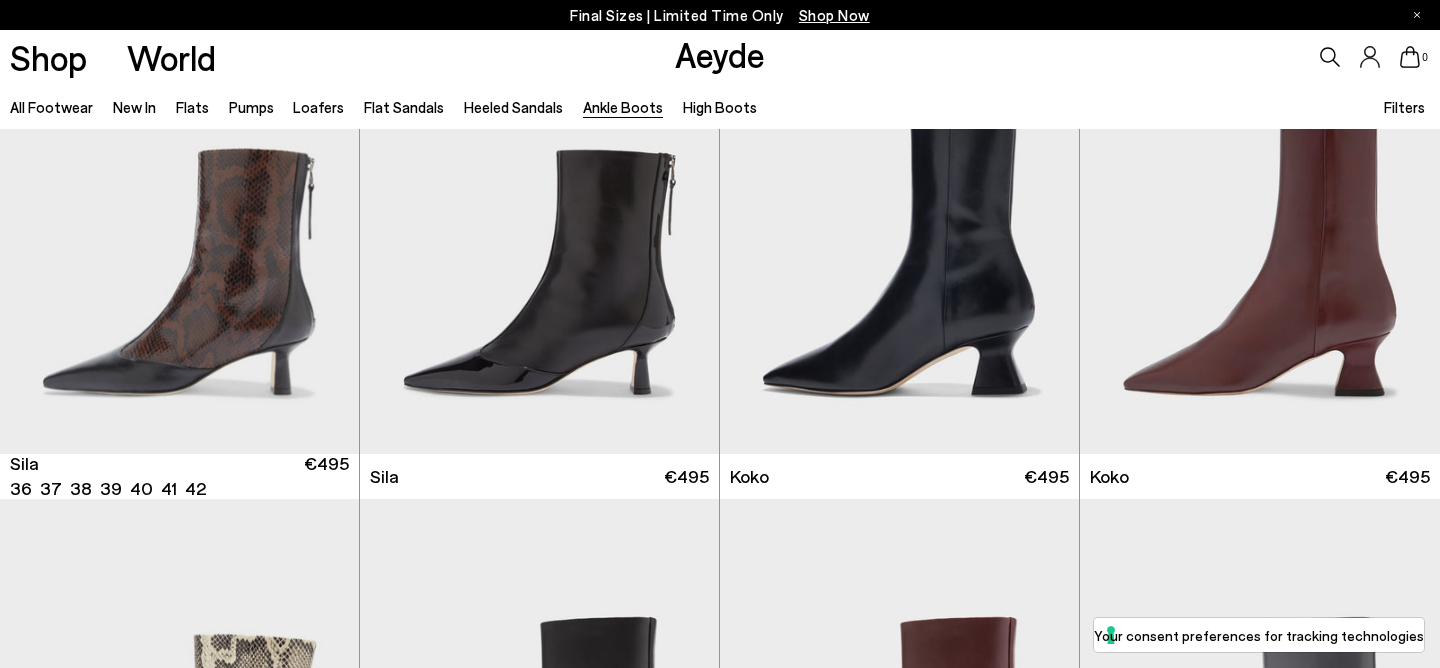 scroll, scrollTop: 123, scrollLeft: 0, axis: vertical 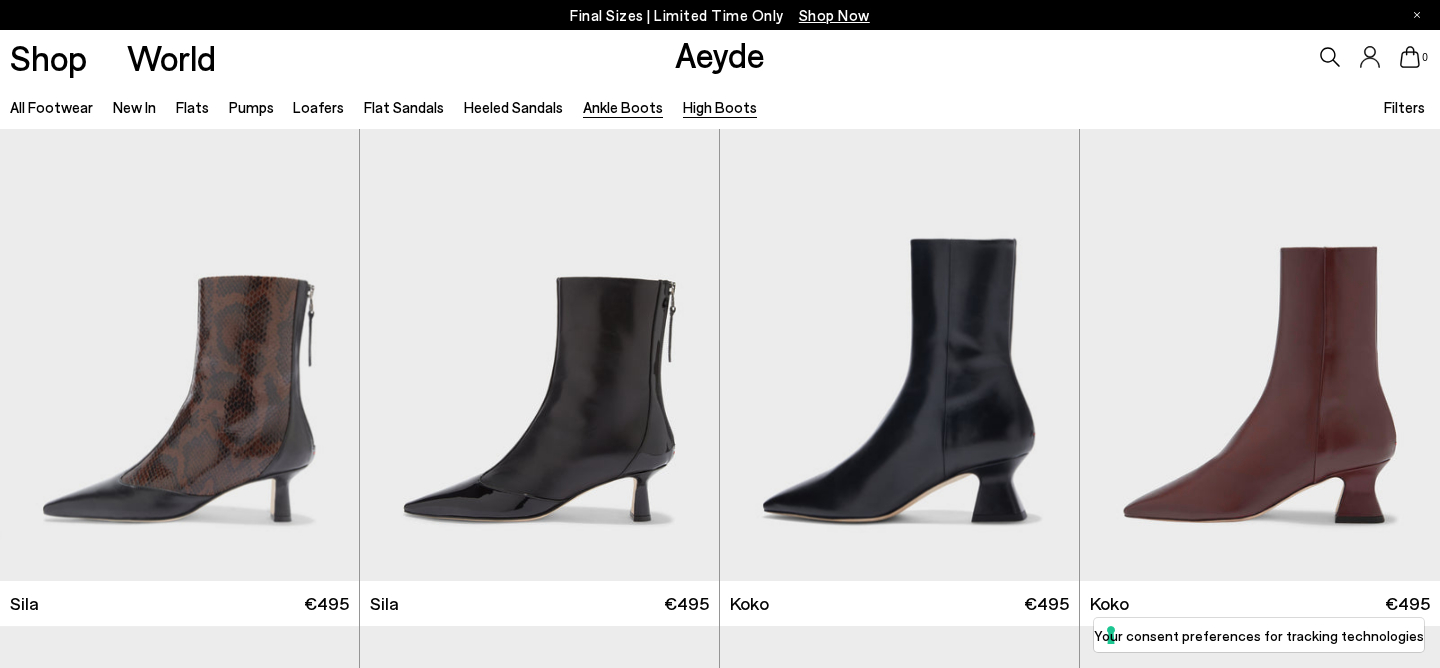 click on "High Boots" at bounding box center [720, 107] 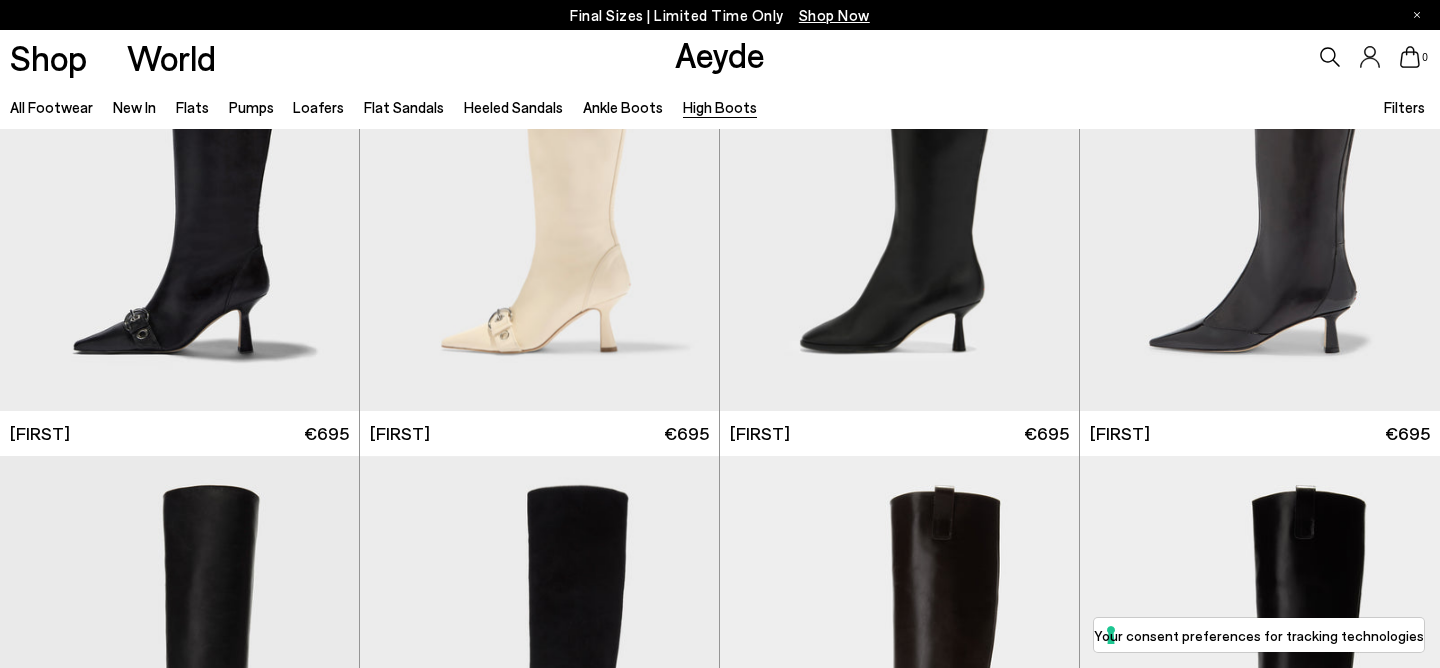 scroll, scrollTop: 0, scrollLeft: 0, axis: both 